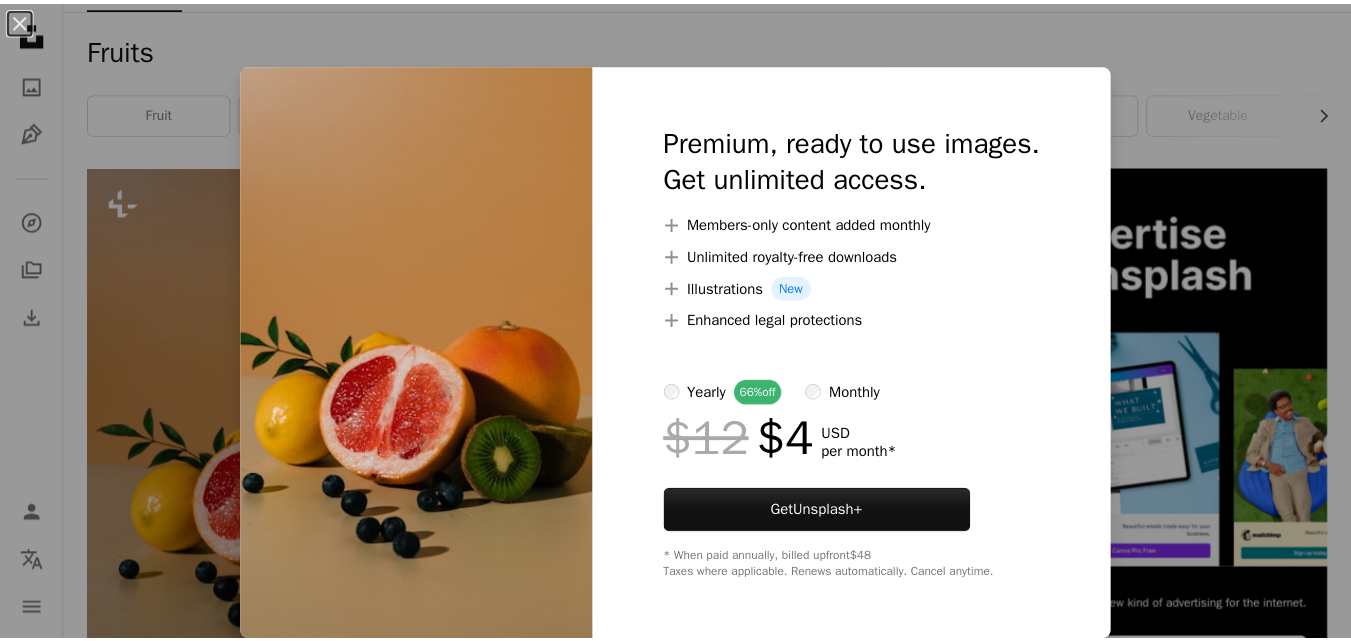 scroll, scrollTop: 333, scrollLeft: 0, axis: vertical 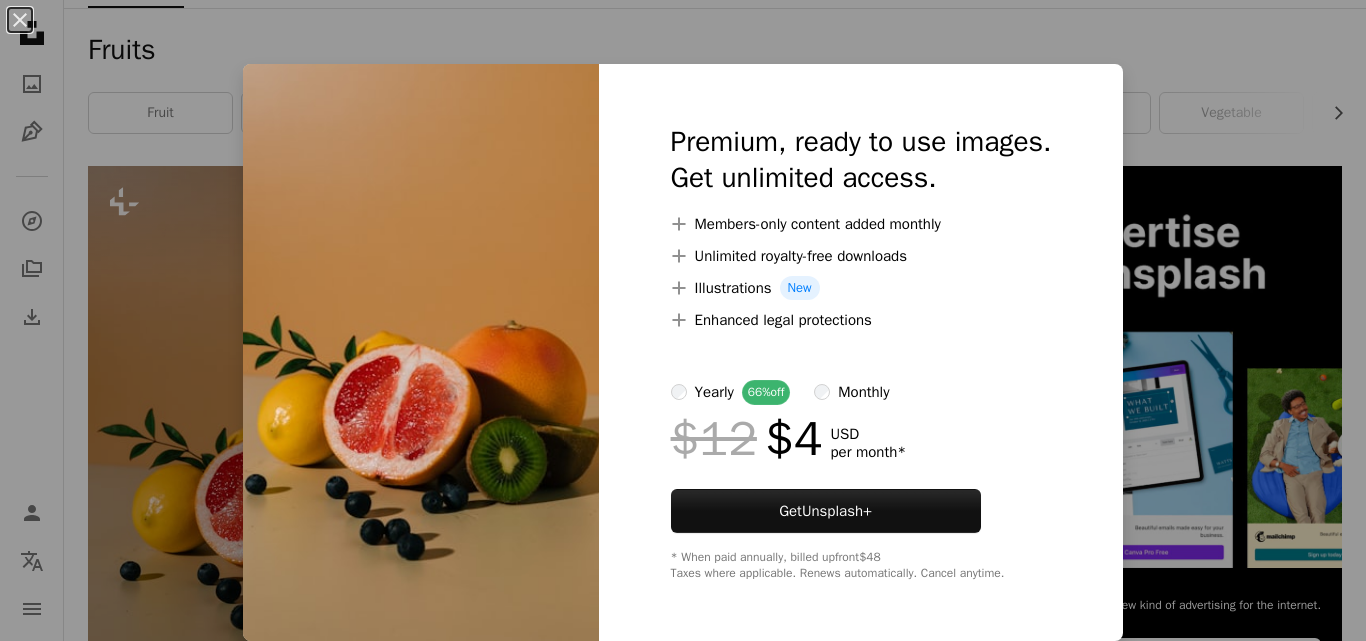 click on "An X shape Premium, ready to use images. Get unlimited access. A plus sign Members-only content added monthly A plus sign Unlimited royalty-free downloads A plus sign Illustrations  New A plus sign Enhanced legal protections yearly 66%  off monthly $12   $4 USD per month * Get  Unsplash+ * When paid annually, billed upfront  $48 Taxes where applicable. Renews automatically. Cancel anytime." at bounding box center [683, 320] 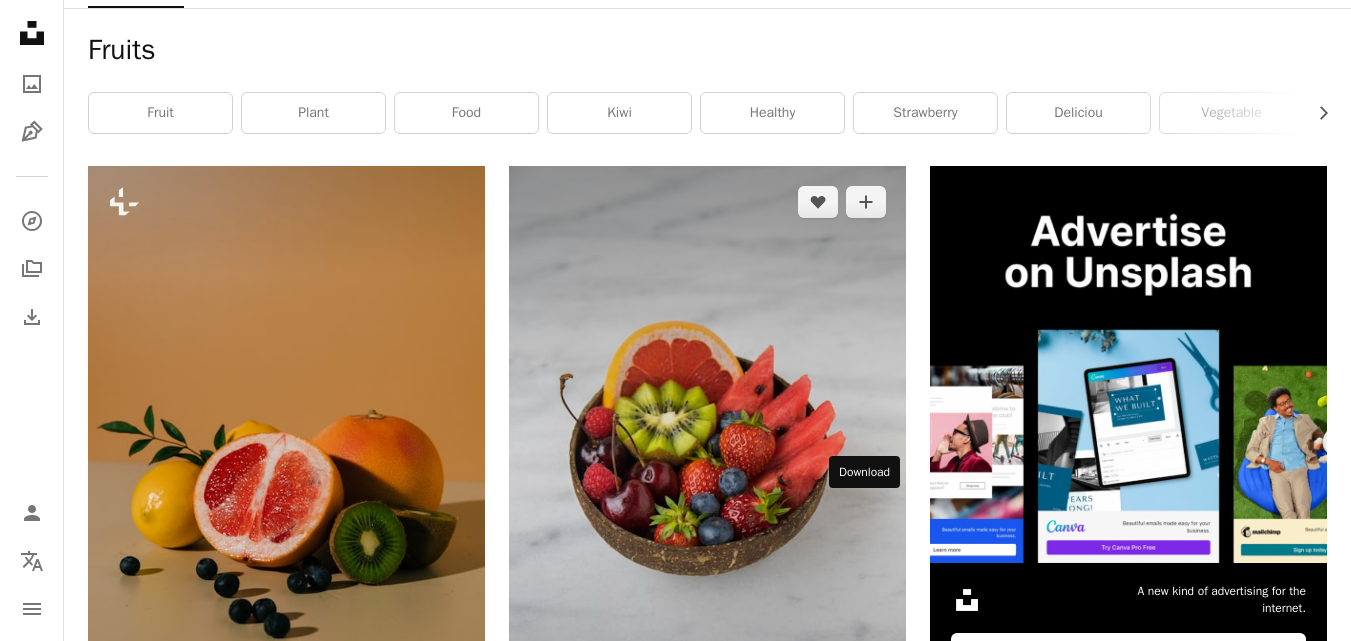 click on "Arrow pointing down" at bounding box center [866, 726] 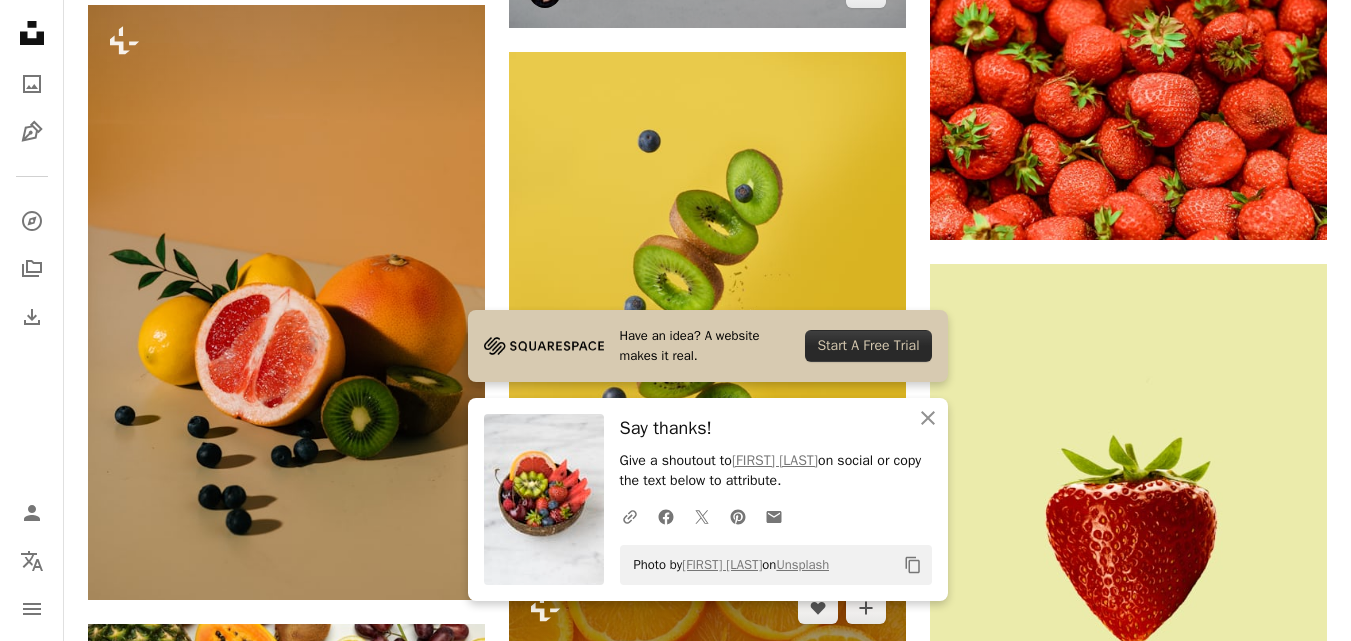 scroll, scrollTop: 1167, scrollLeft: 0, axis: vertical 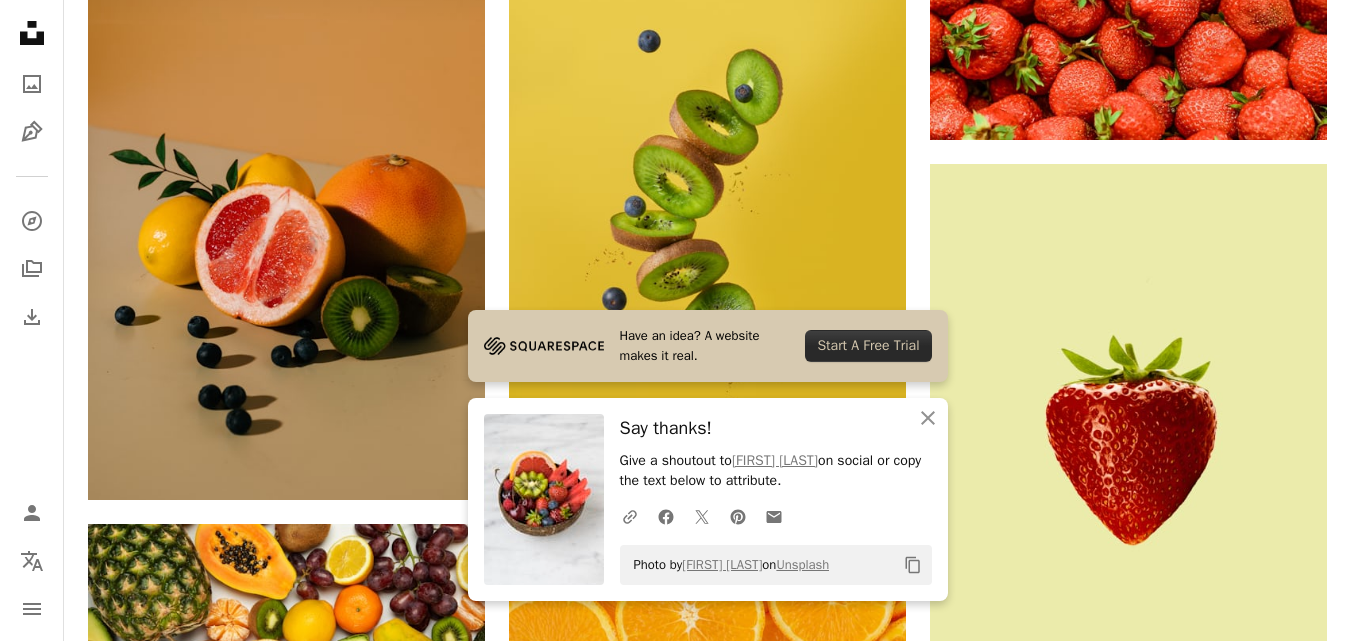 click on "Arrow pointing down" at bounding box center (1287, 972) 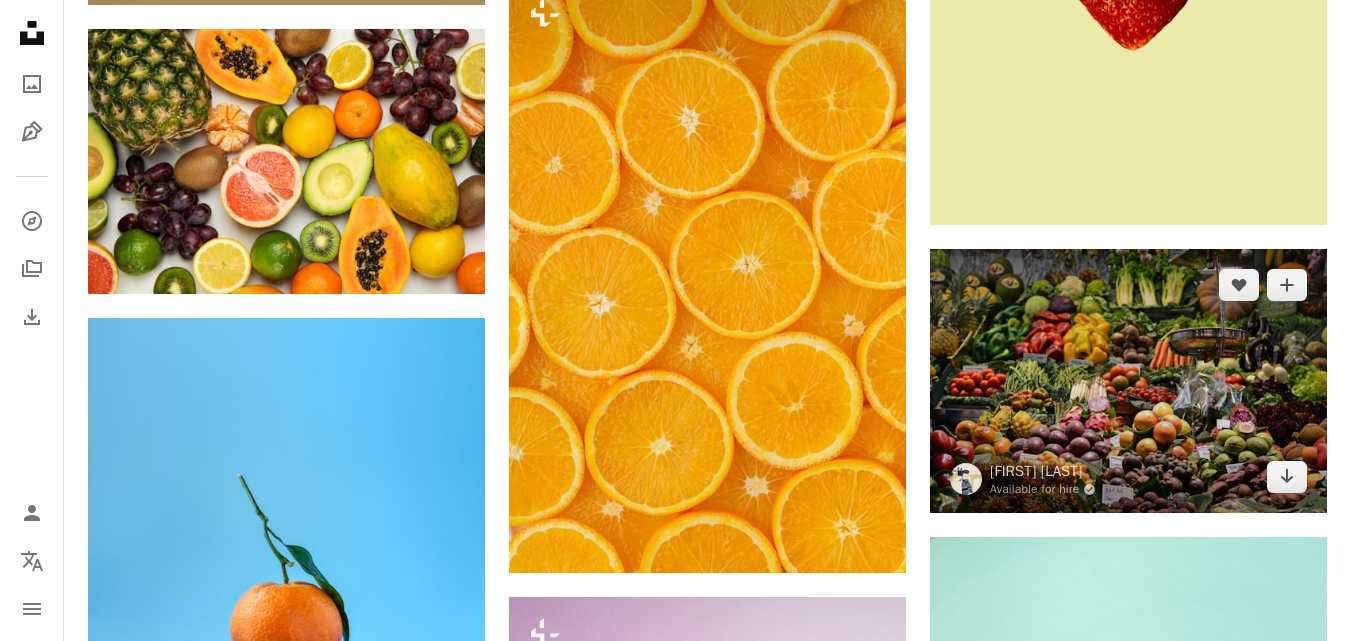 scroll, scrollTop: 1667, scrollLeft: 0, axis: vertical 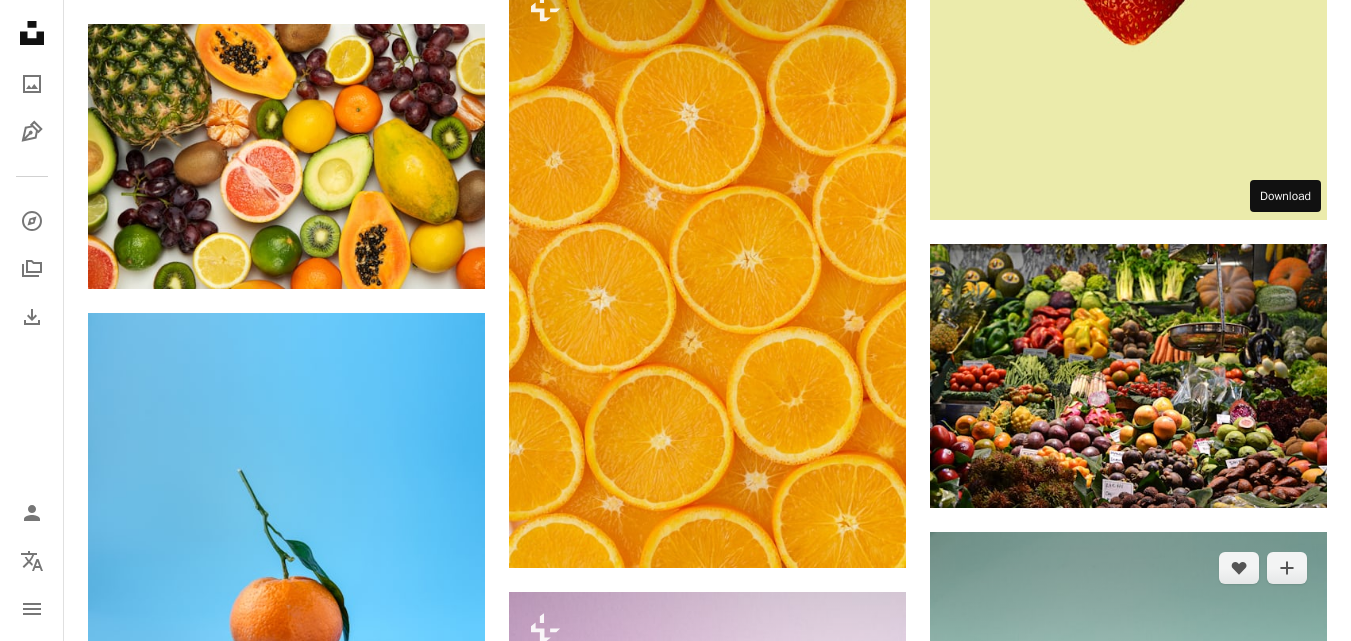 click on "Arrow pointing down" at bounding box center (1287, 993) 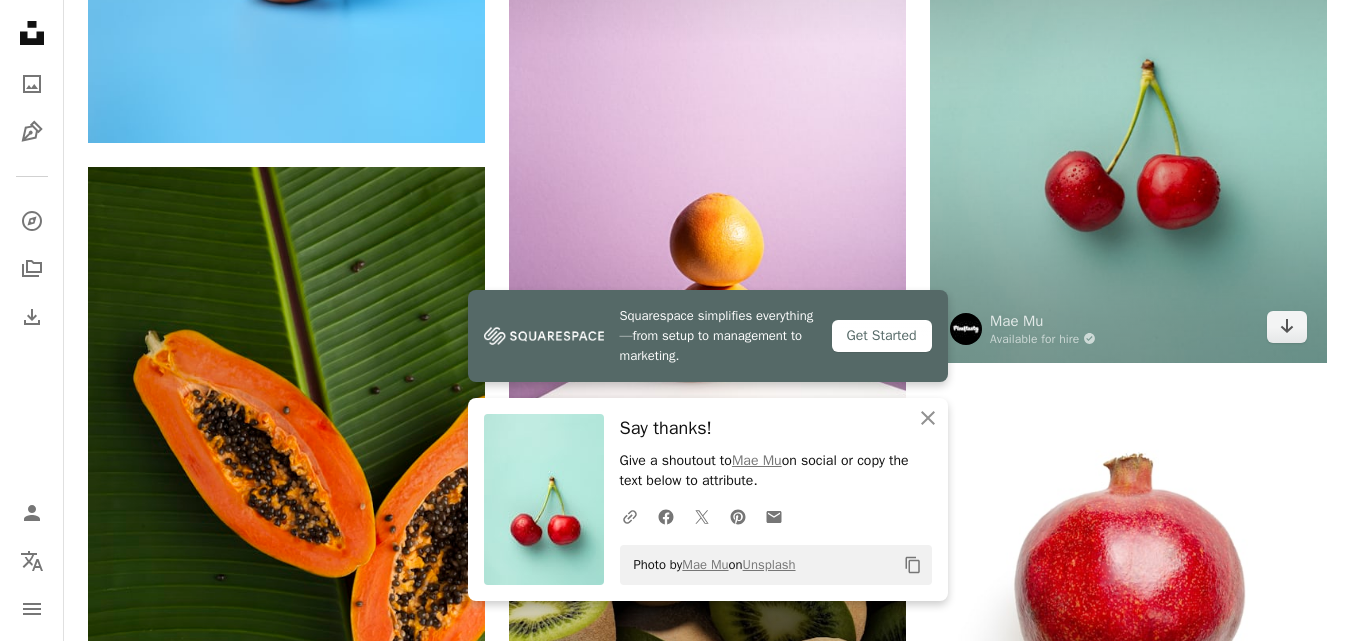 scroll, scrollTop: 2167, scrollLeft: 0, axis: vertical 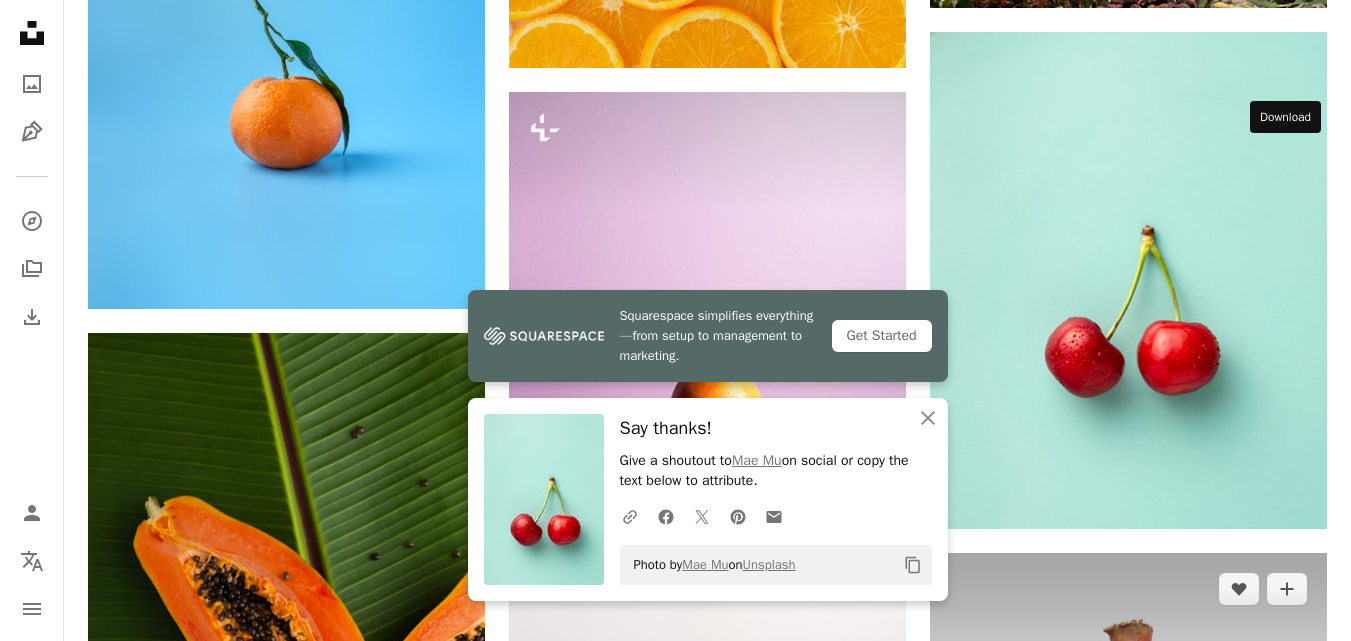 click on "Arrow pointing down" 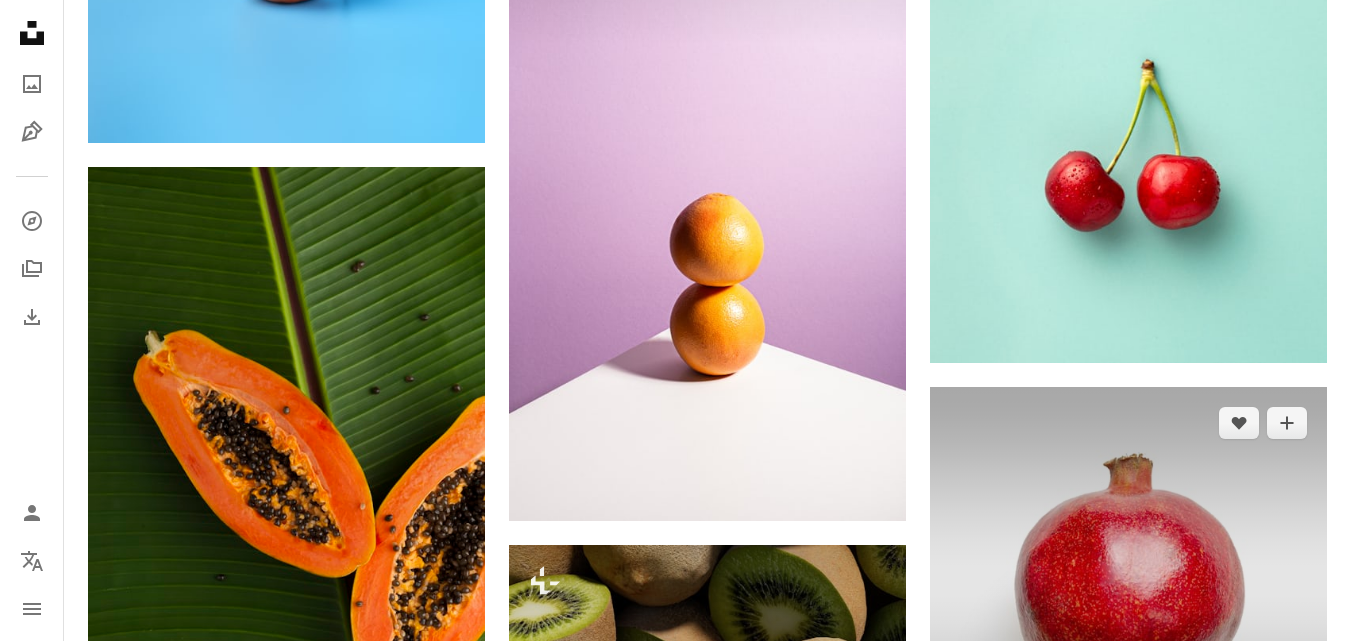 scroll, scrollTop: 2167, scrollLeft: 0, axis: vertical 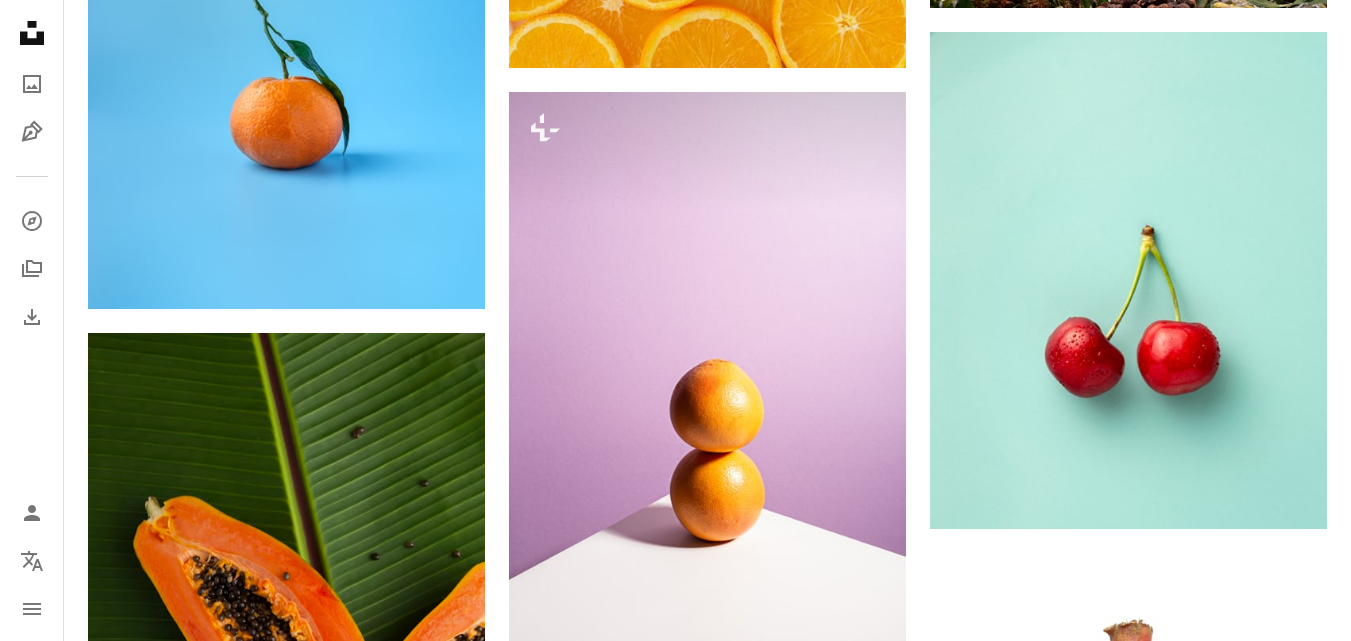 click on "Arrow pointing down" 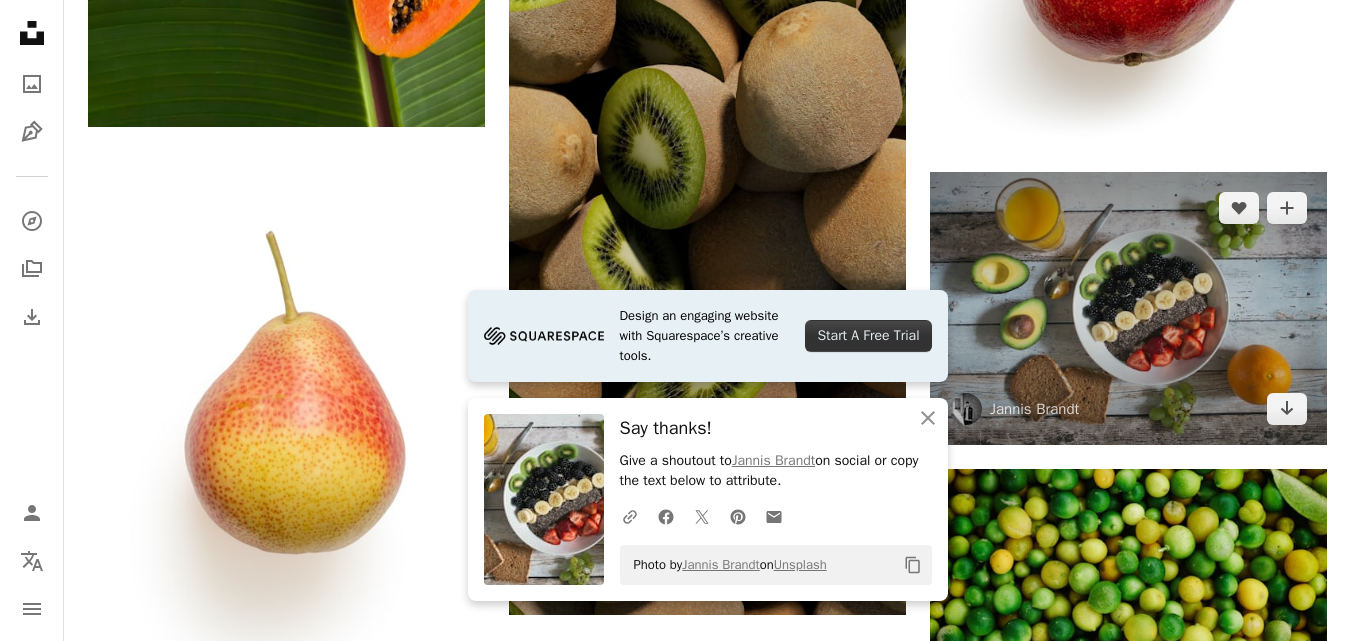 scroll, scrollTop: 3000, scrollLeft: 0, axis: vertical 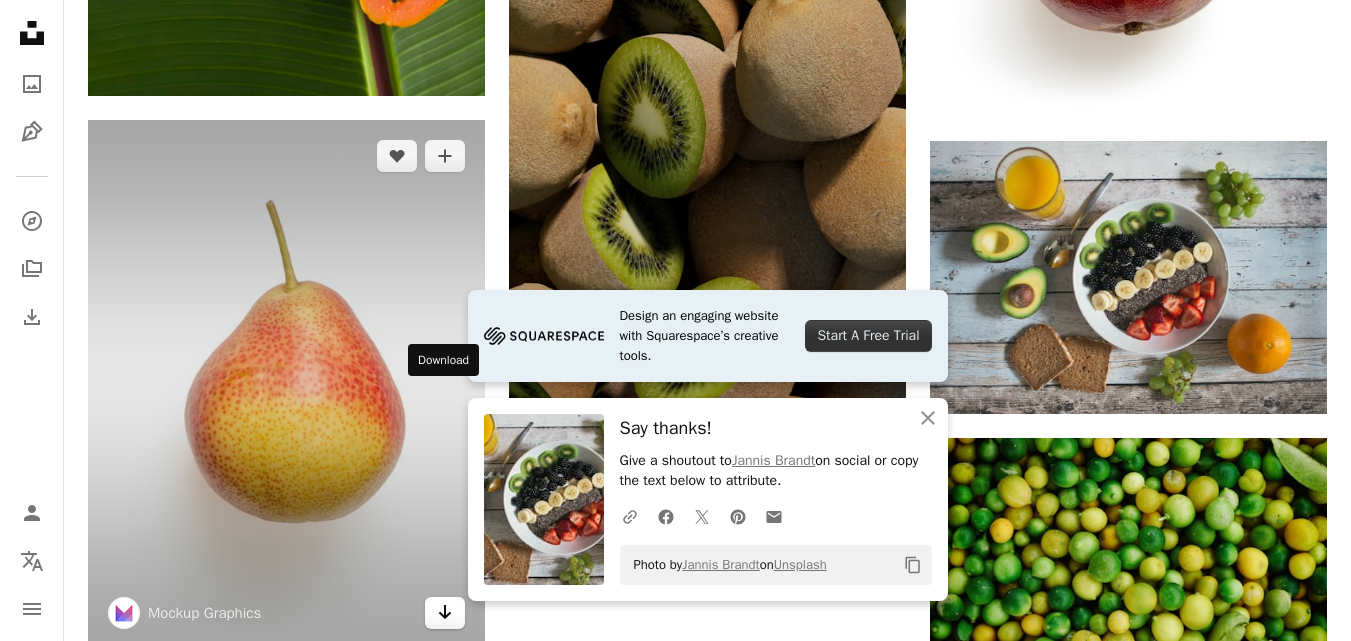 click on "Arrow pointing down" 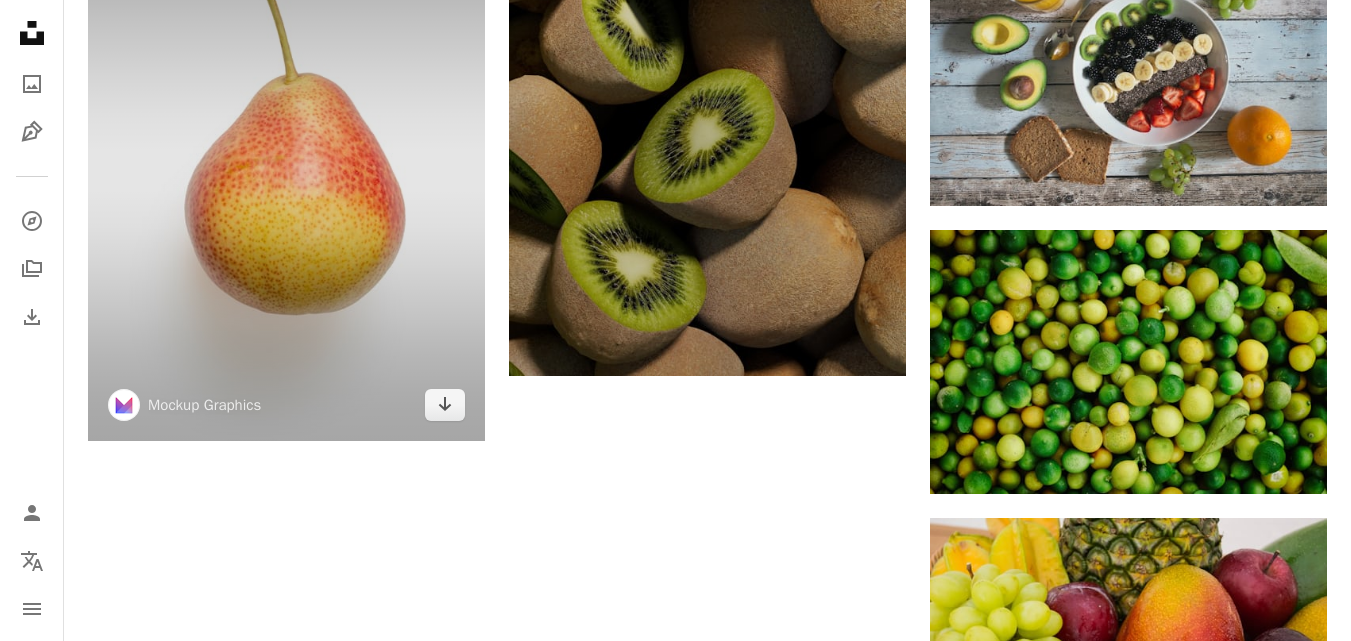 scroll, scrollTop: 3167, scrollLeft: 0, axis: vertical 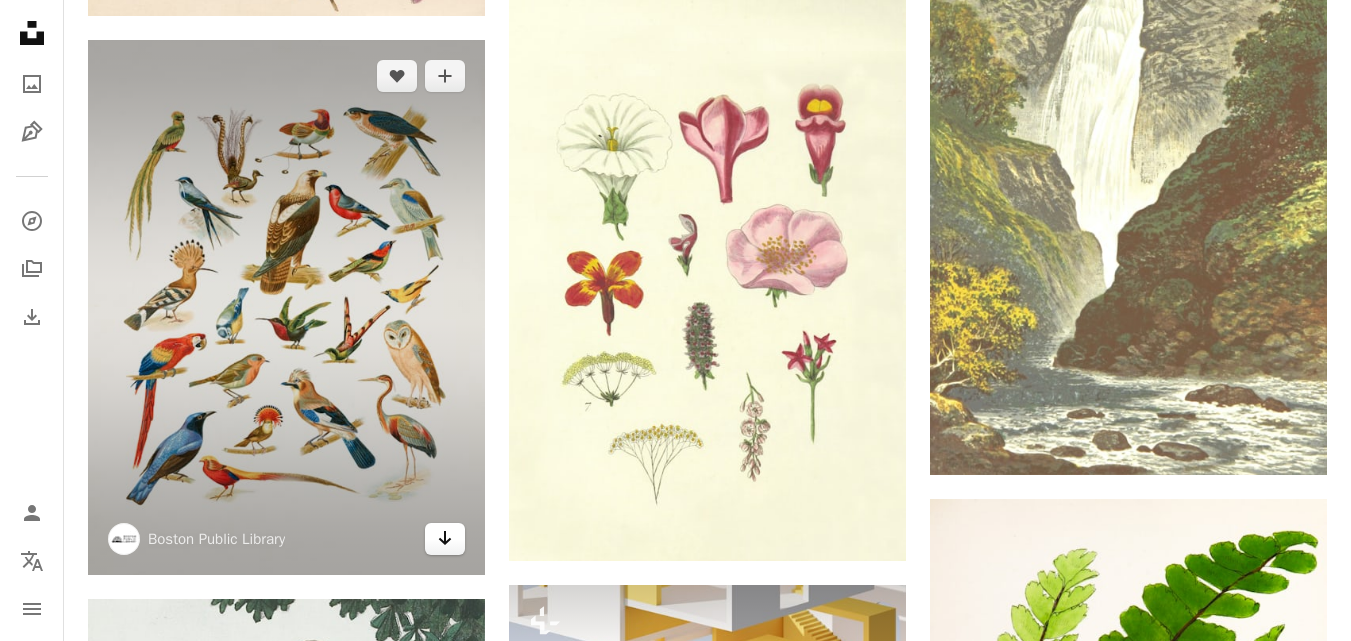 click on "Arrow pointing down" at bounding box center [445, 539] 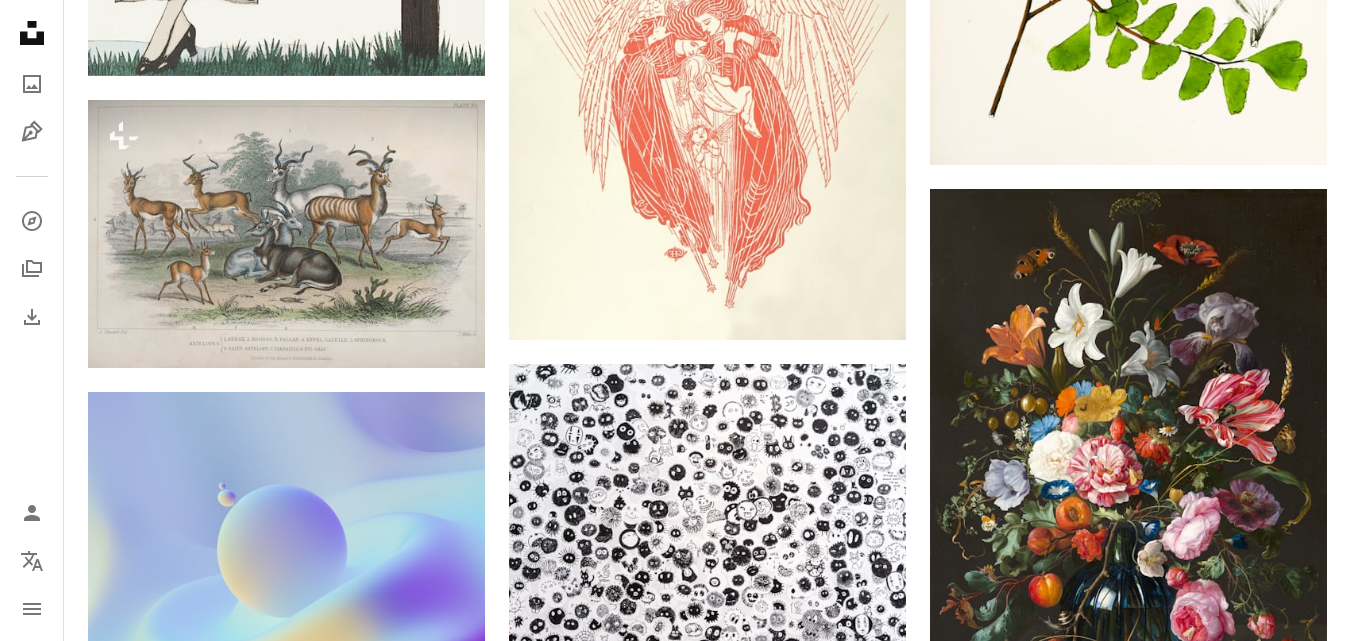 scroll, scrollTop: 3167, scrollLeft: 0, axis: vertical 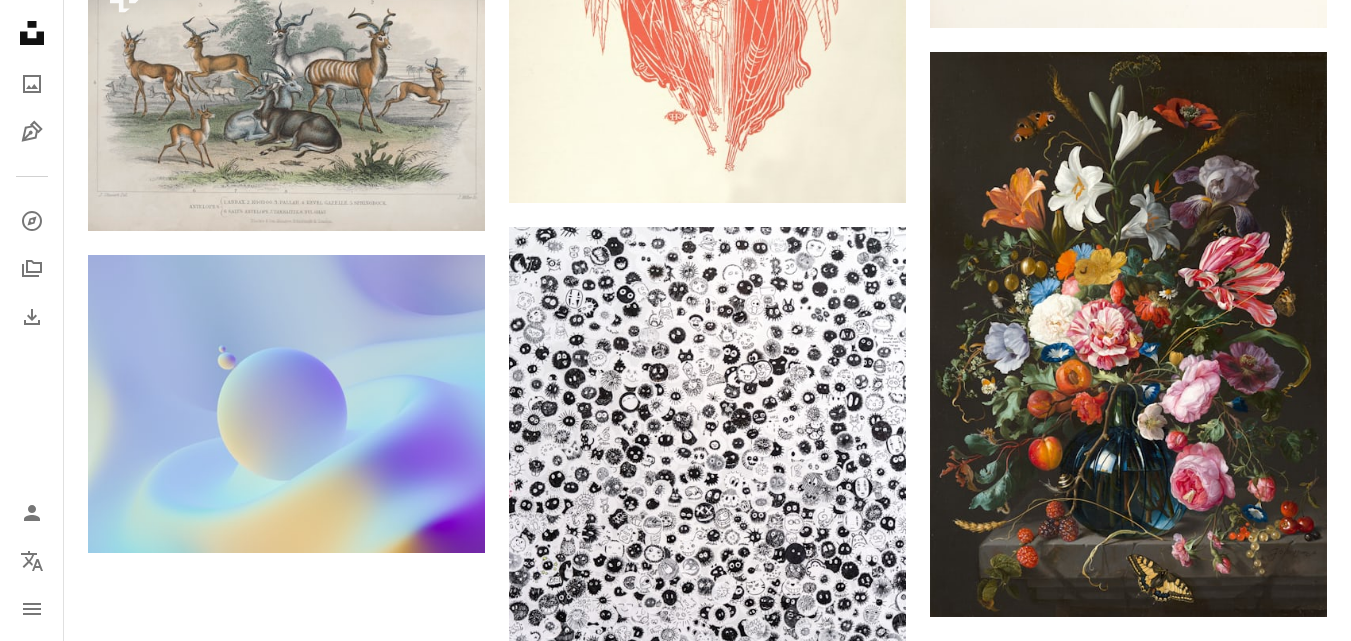 click on "Arrow pointing down" at bounding box center [1287, 1095] 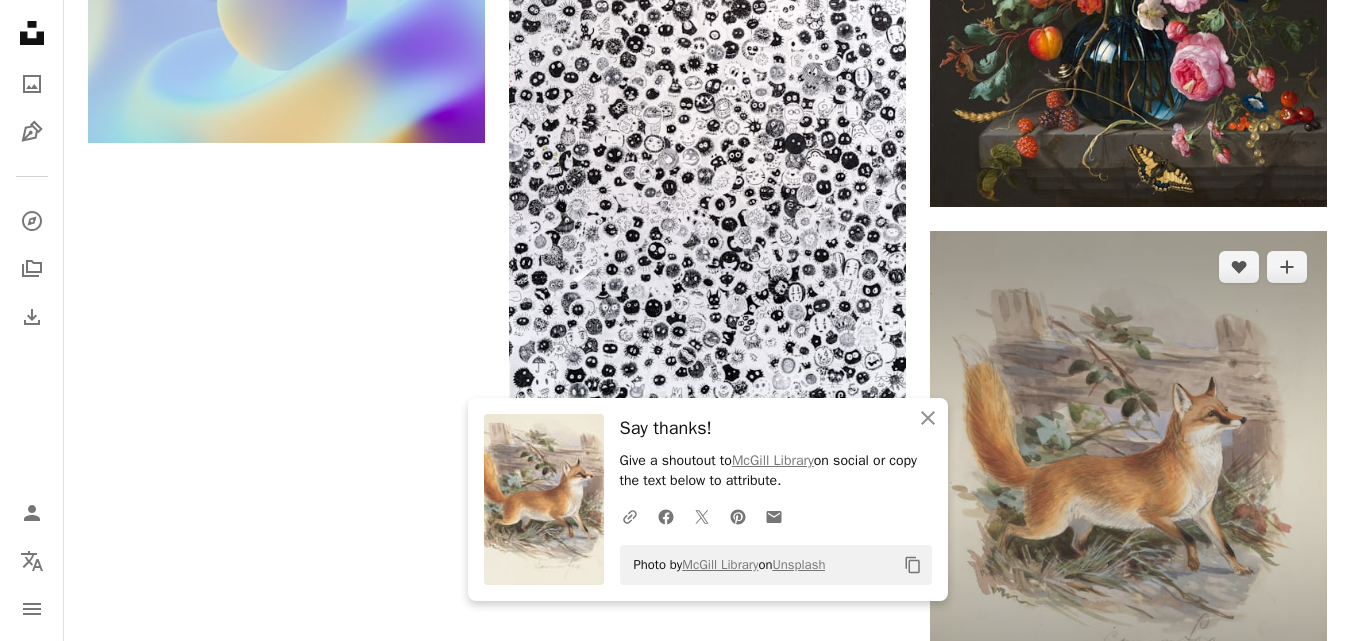 scroll, scrollTop: 3583, scrollLeft: 0, axis: vertical 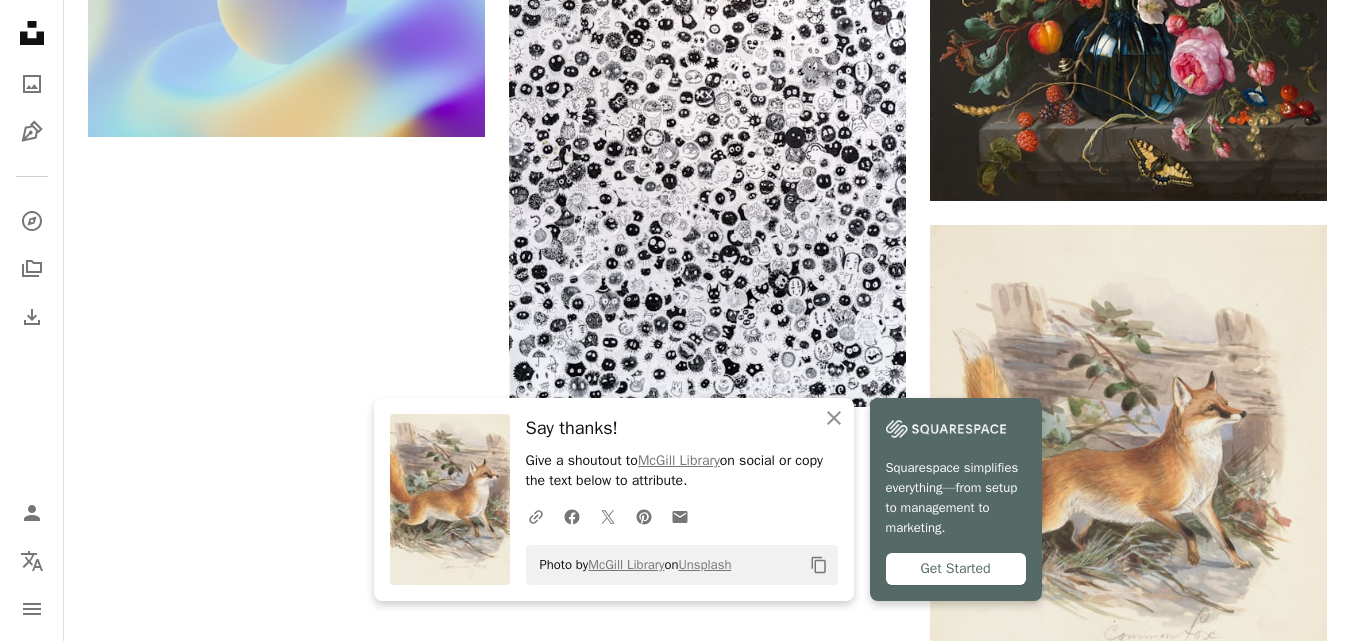 click on "Load more" at bounding box center (707, 795) 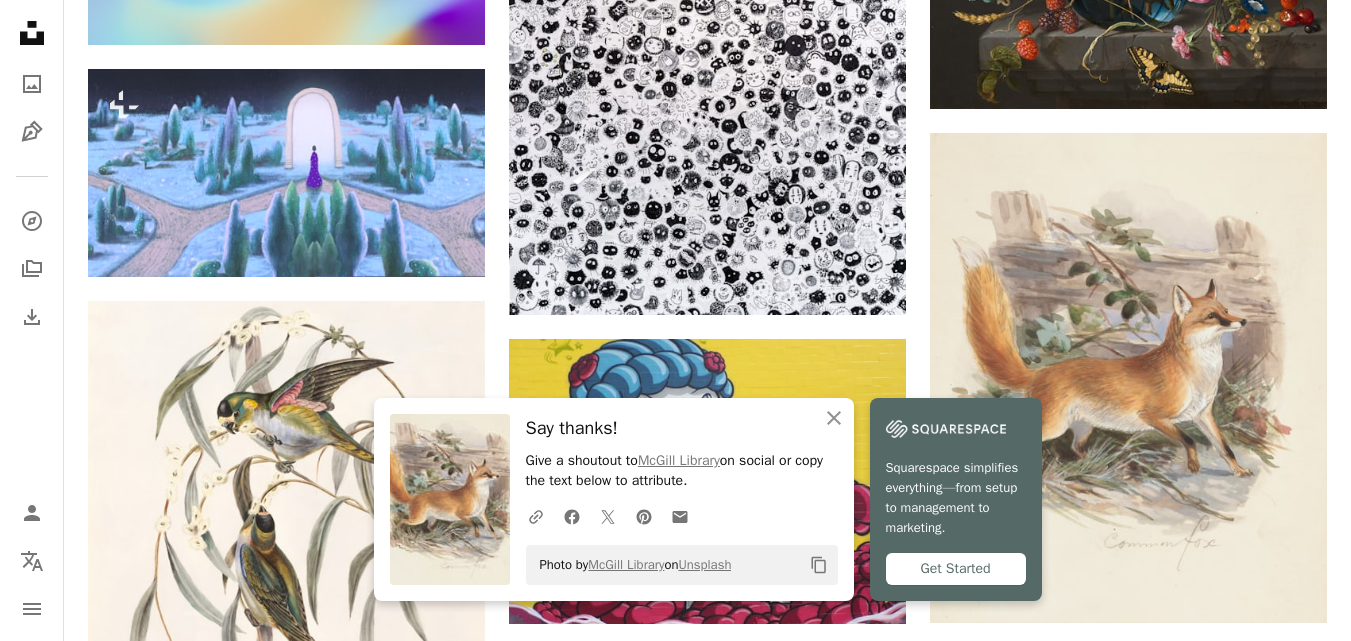 scroll, scrollTop: 3841, scrollLeft: 0, axis: vertical 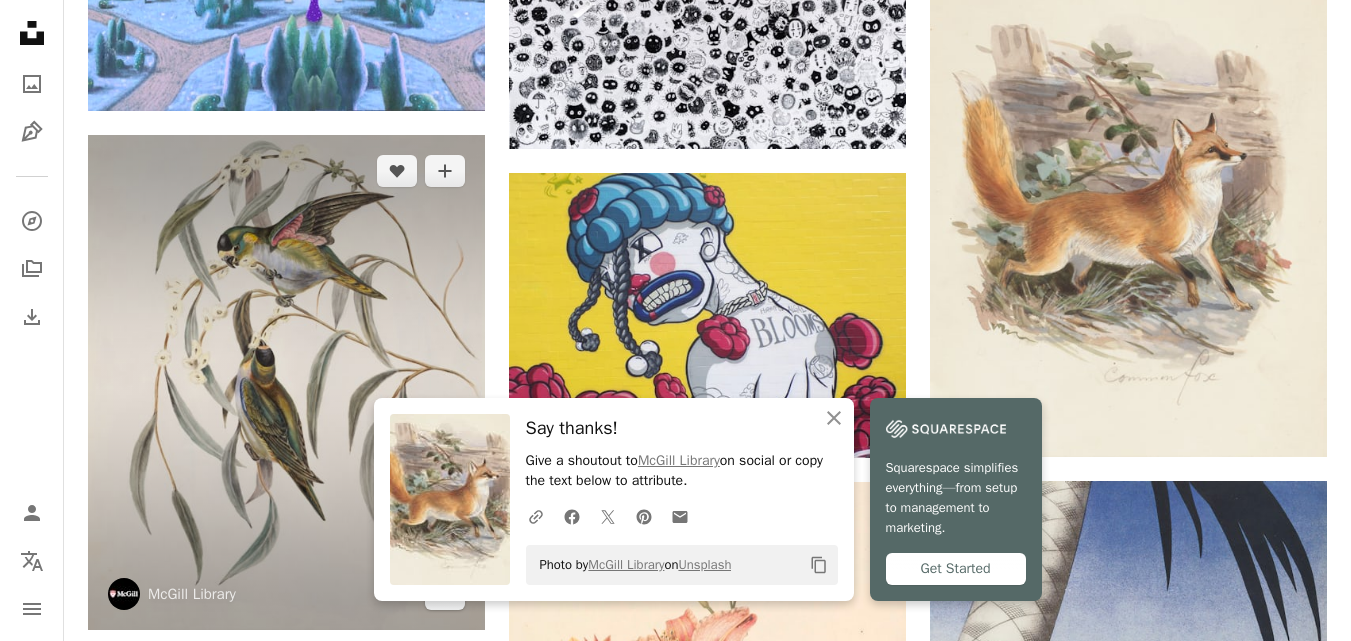 click on "Arrow pointing down" at bounding box center [445, 594] 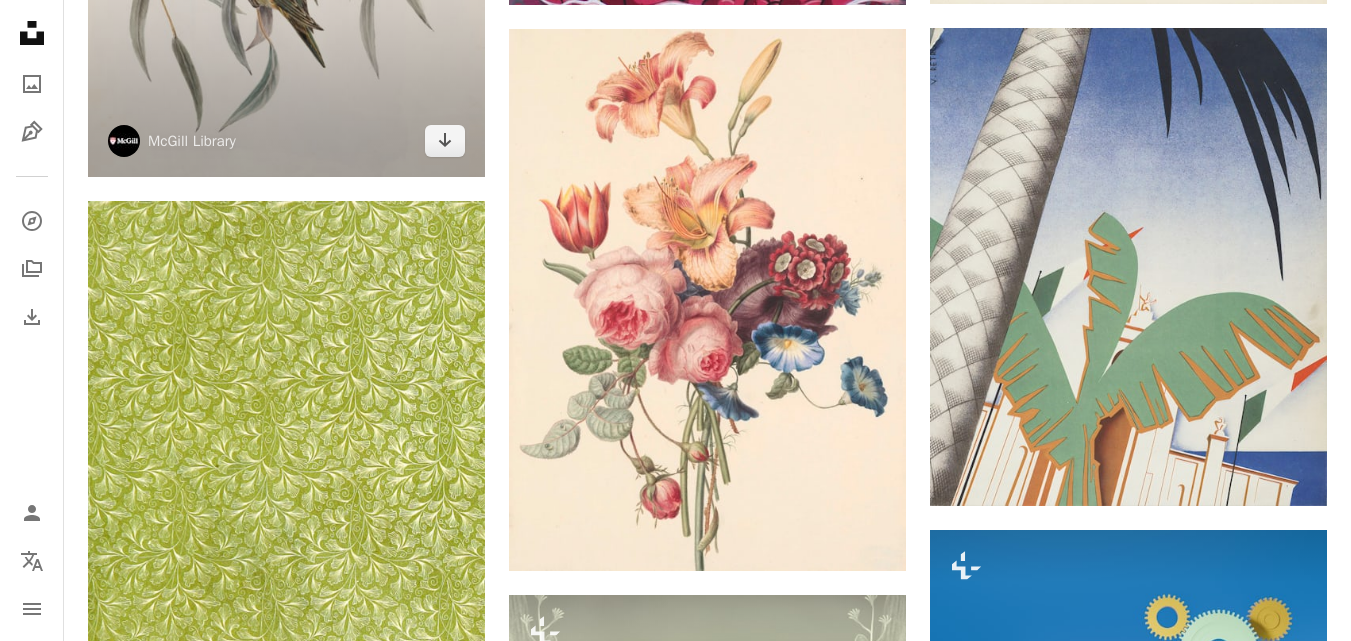 scroll, scrollTop: 4341, scrollLeft: 0, axis: vertical 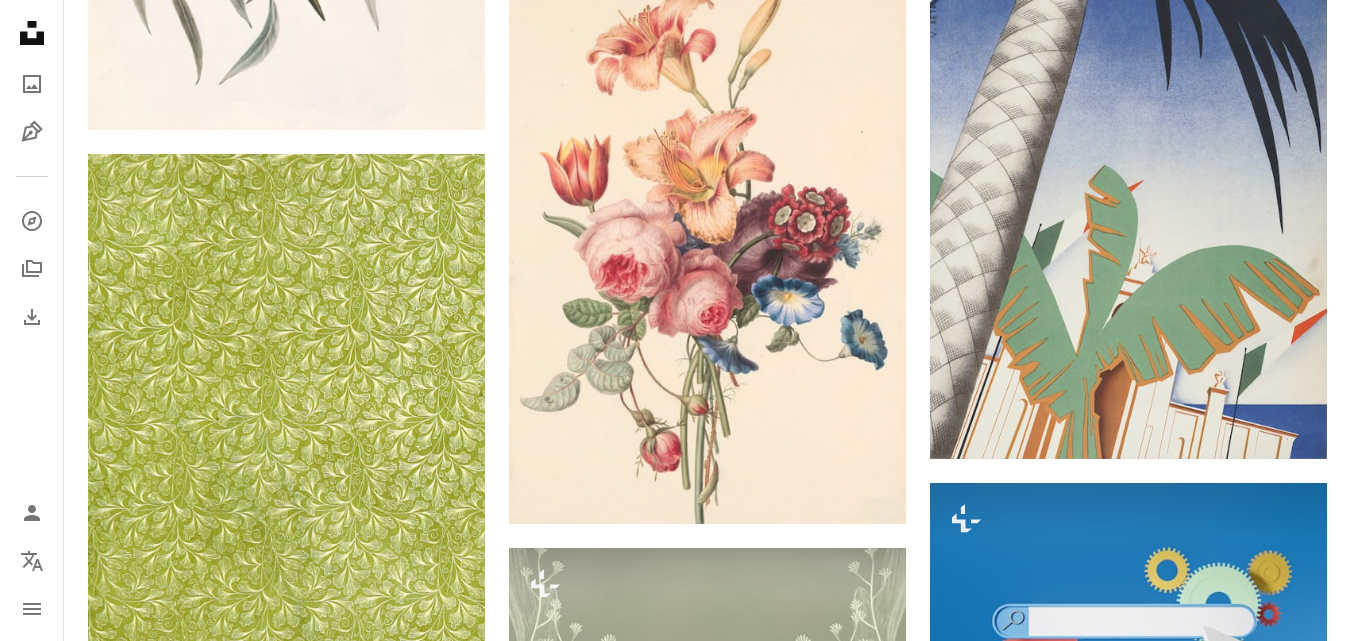 click on "Arrow pointing down" 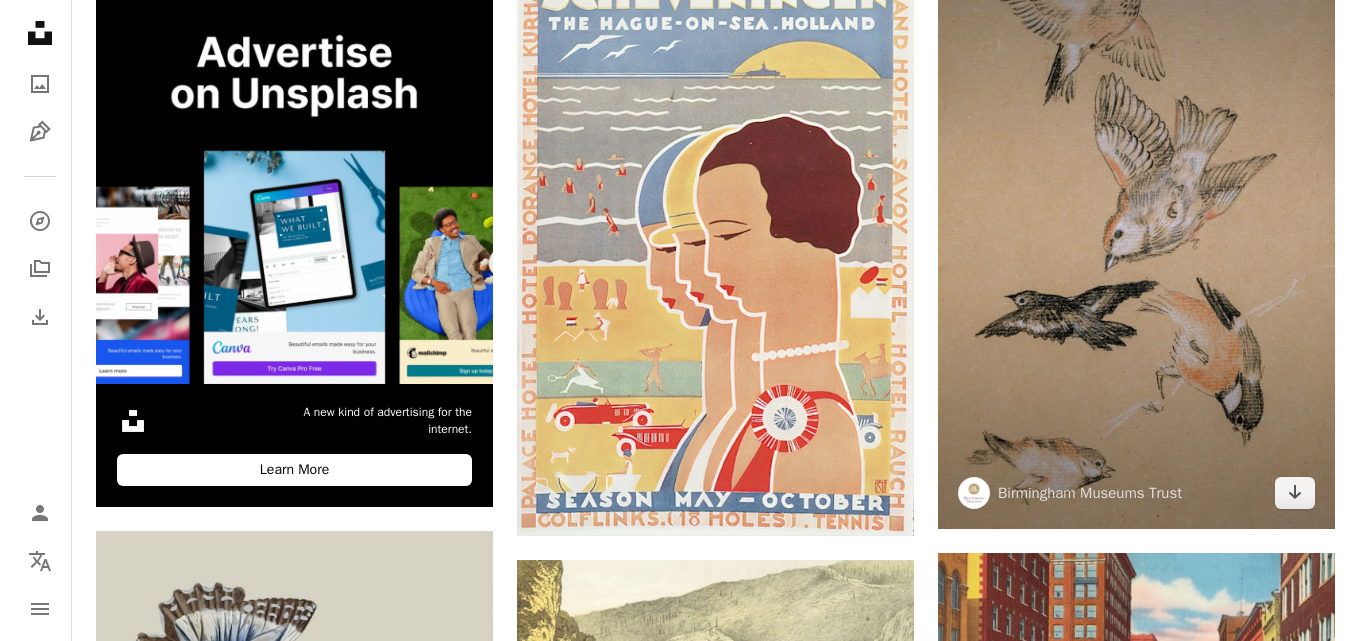 scroll, scrollTop: 5675, scrollLeft: 0, axis: vertical 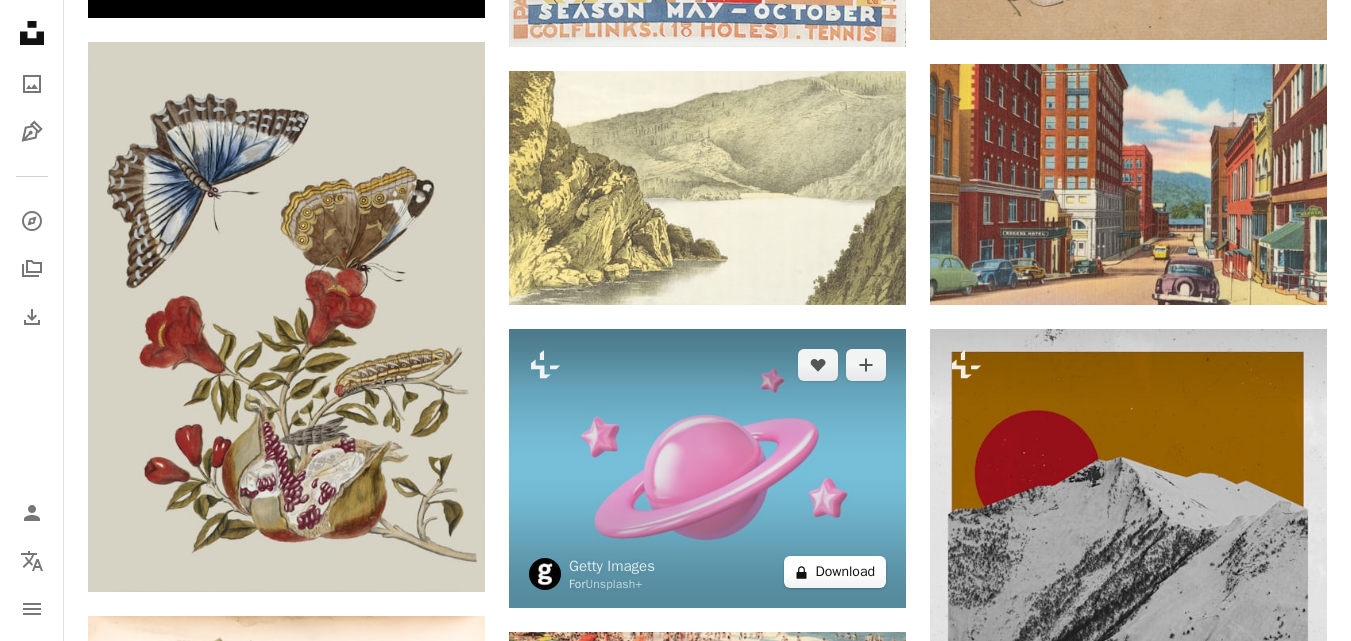 click on "A lock Download" at bounding box center [835, 572] 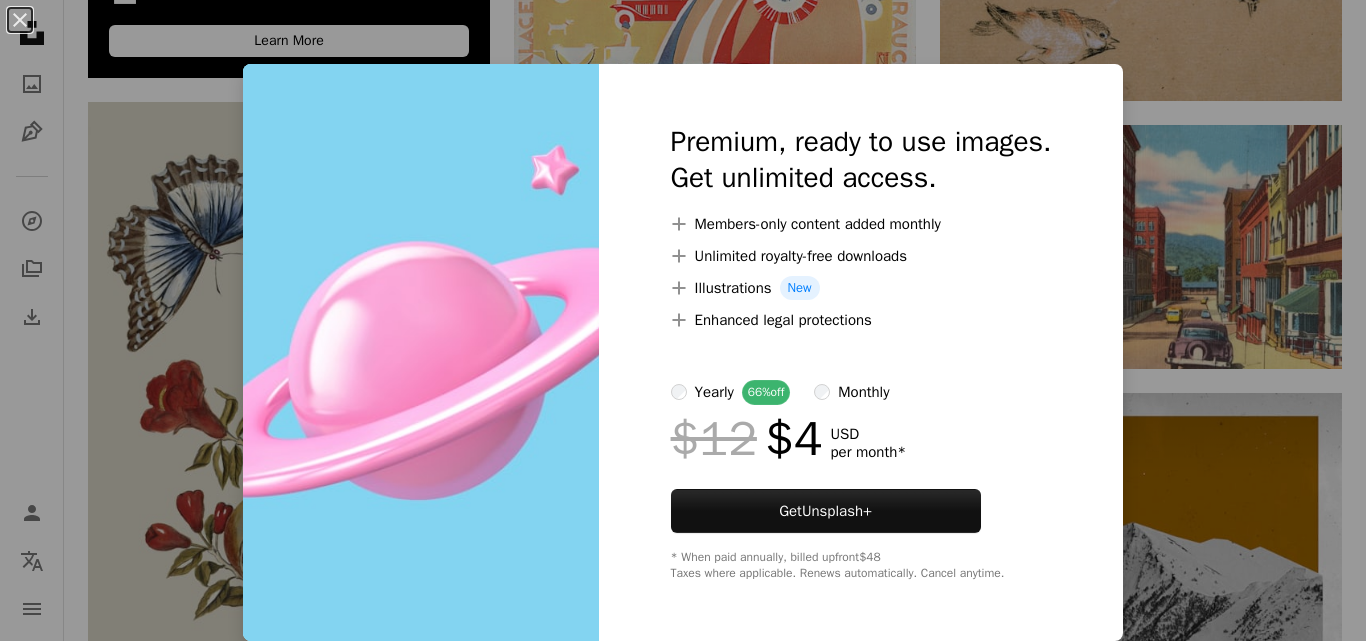 click on "Premium, ready to use images. Get unlimited access. A plus sign Members-only content added monthly A plus sign Unlimited royalty-free downloads A plus sign Illustrations  New A plus sign Enhanced legal protections yearly 66%  off monthly $12   $4 USD per month * Get  Unsplash+ * When paid annually, billed upfront  $48 Taxes where applicable. Renews automatically. Cancel anytime." at bounding box center (861, 352) 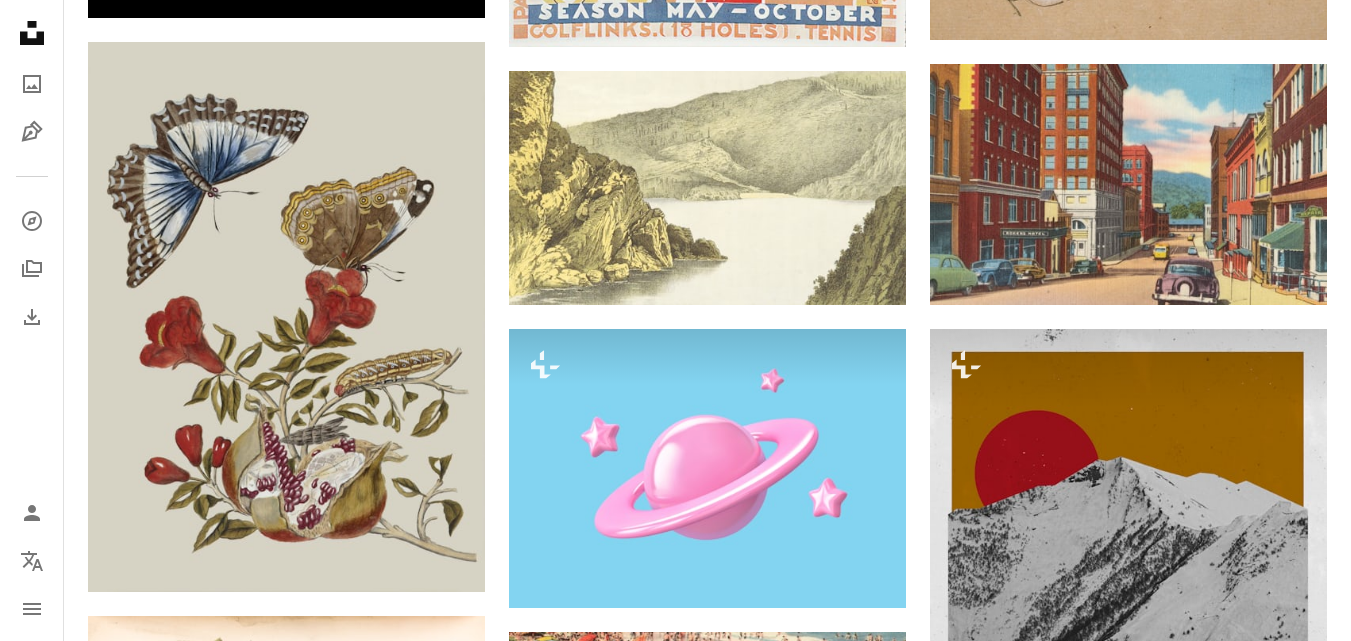 click at bounding box center (1128, 1019) 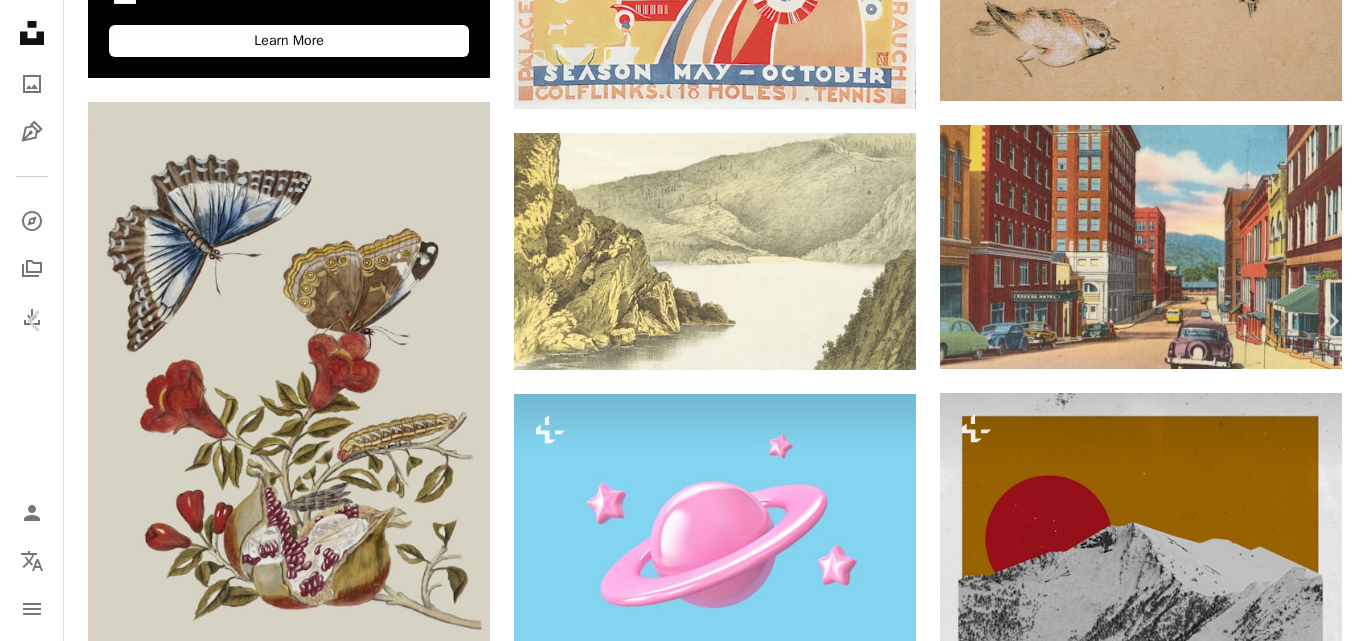 click on "An X shape Chevron left Chevron right McGill Library mcgilllibrary A heart A plus sign Download free Chevron down Zoom in ––– ––  –– ––– –––– –––– ––– ––  –– ––– –––– –––– ––– ––  –– ––– –––– –––– A forward-right arrow Share Info icon Info More Actions Art Deco - A colour plate entitled "L'Eau" from Falbalas & fanfreluches : almanach des modes présentes, passées et futures. –––   – –––  – – ––  – ––––. ––– ––– ––––  –––– ––– ––– – –––– –––– ––– –––   –––– –––– Browse premium related images on iStock  |  Save 20% with code UNSPLASH20 Related images" at bounding box center (683, 6123) 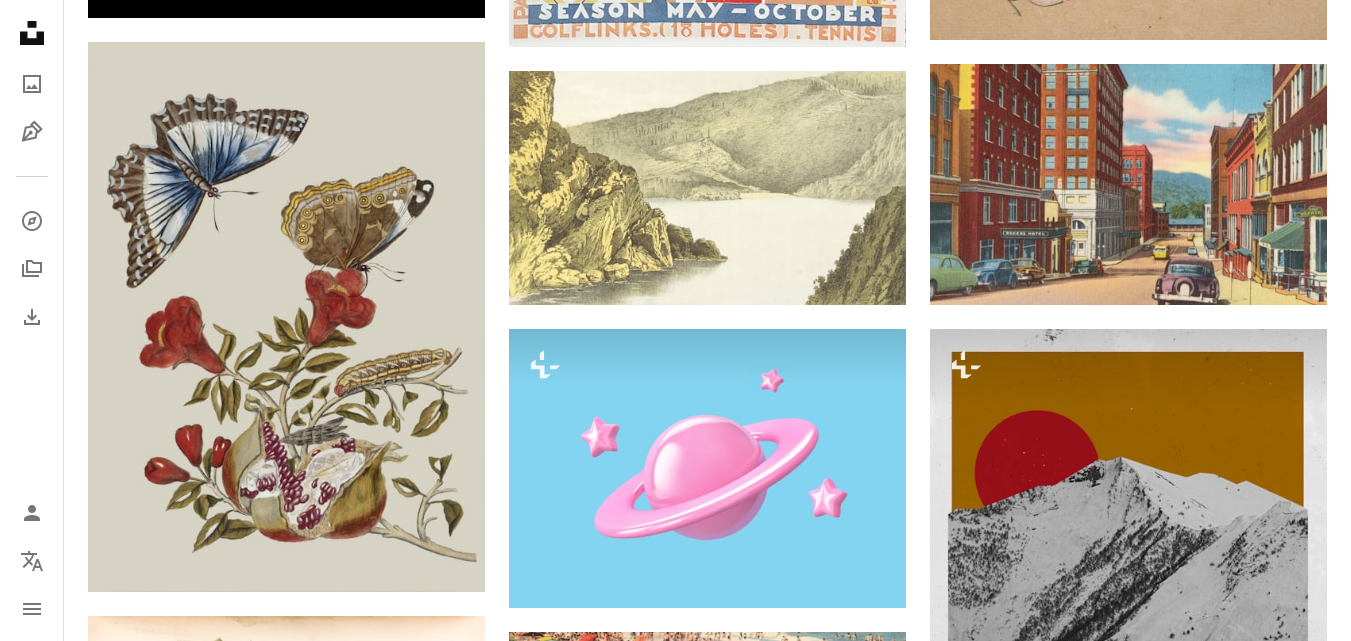 click at bounding box center (1128, 1019) 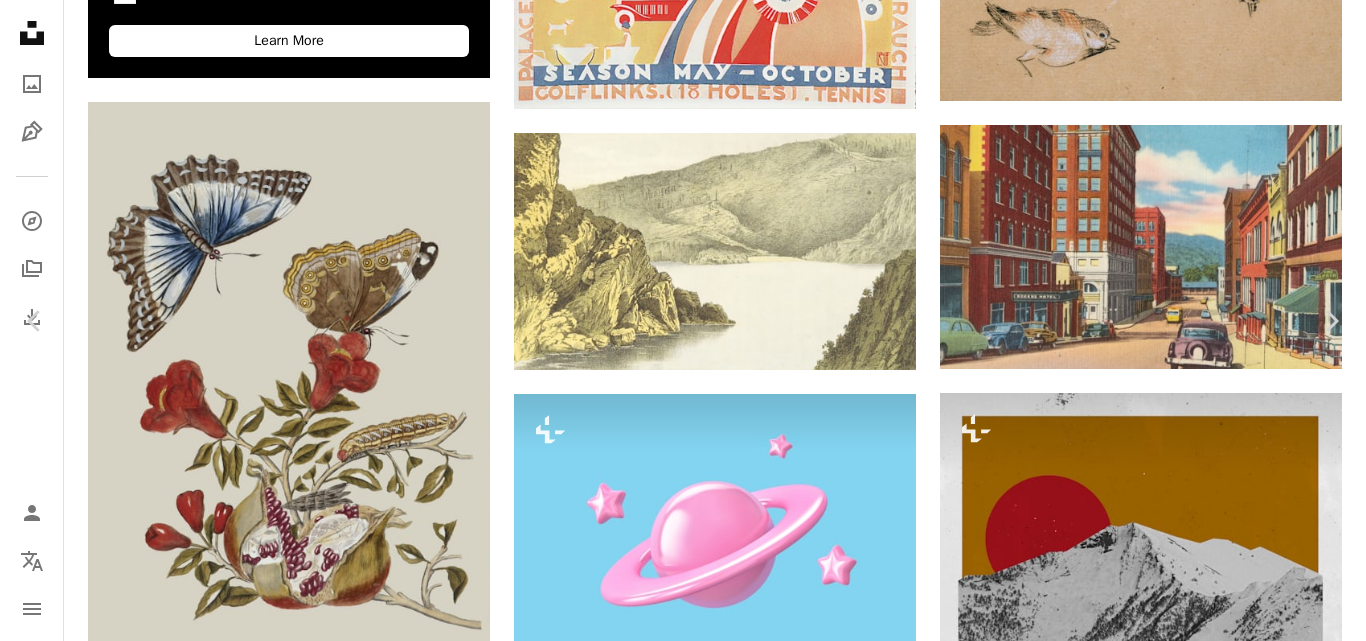 scroll, scrollTop: 500, scrollLeft: 0, axis: vertical 